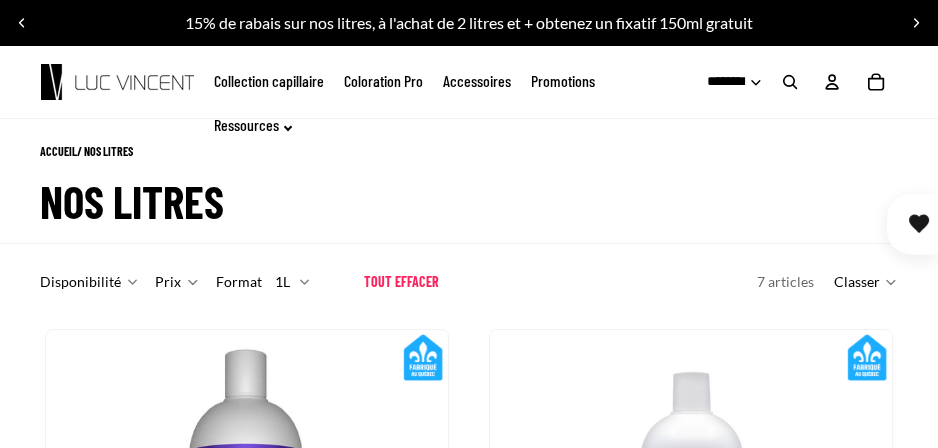 scroll, scrollTop: 4, scrollLeft: 0, axis: vertical 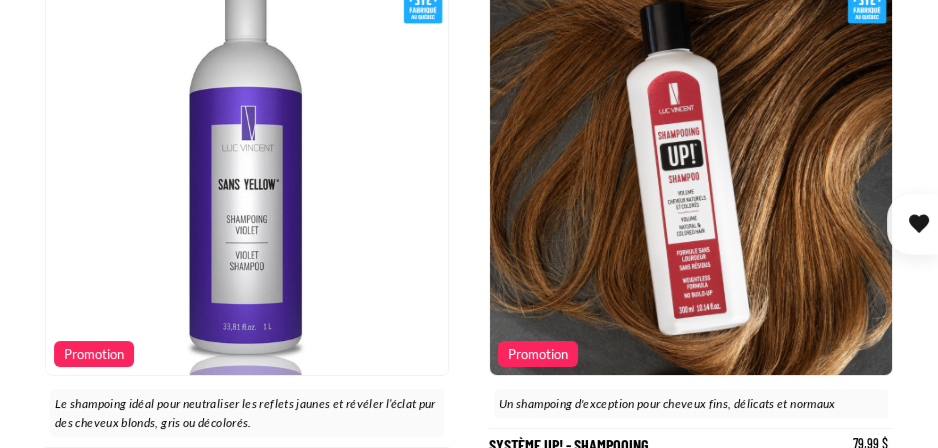 click 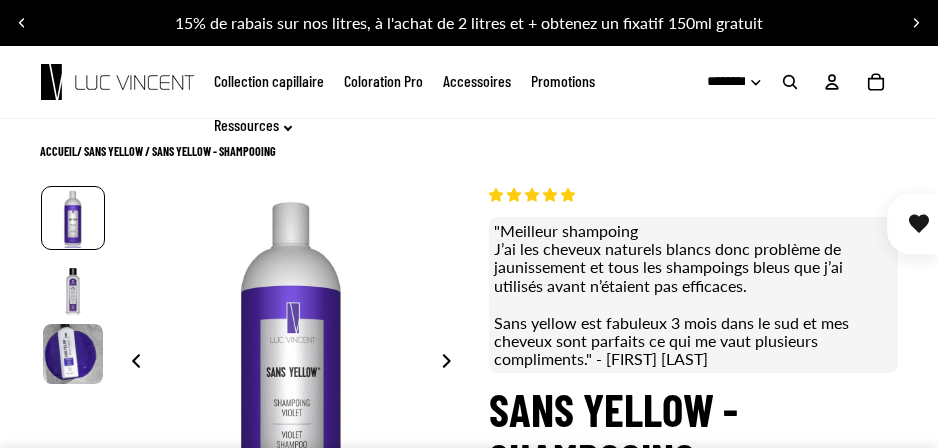 scroll, scrollTop: 0, scrollLeft: 0, axis: both 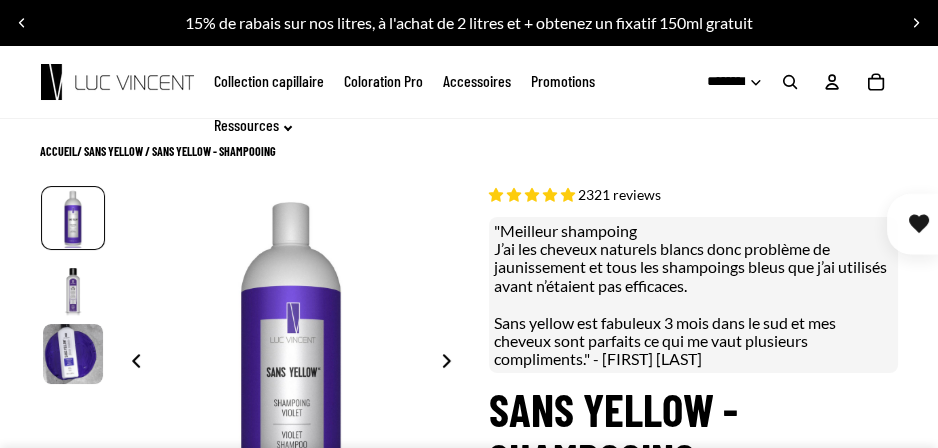 select on "**********" 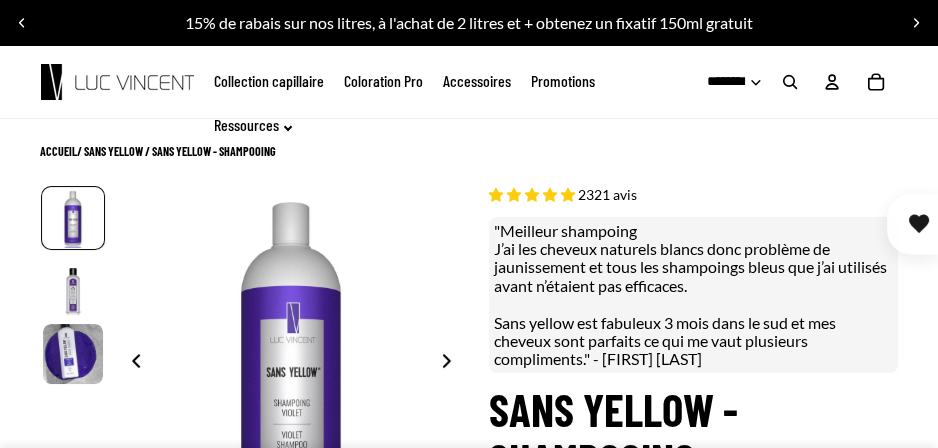 scroll, scrollTop: 1, scrollLeft: 0, axis: vertical 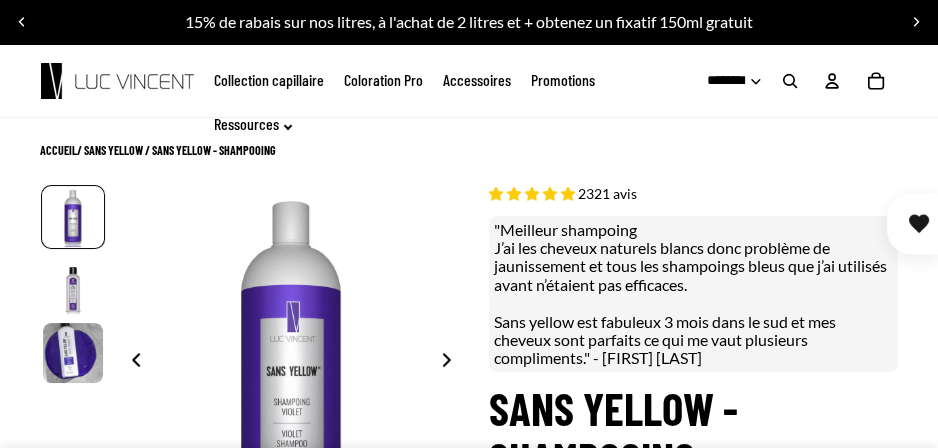 click 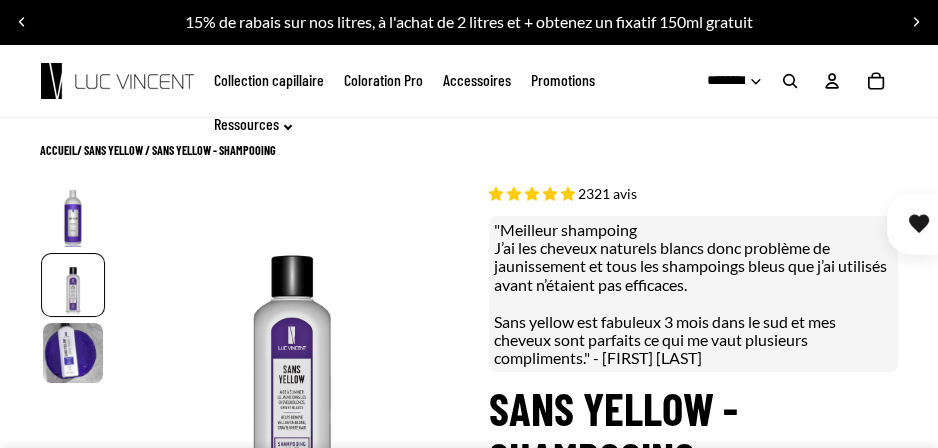 scroll, scrollTop: 0, scrollLeft: 358, axis: horizontal 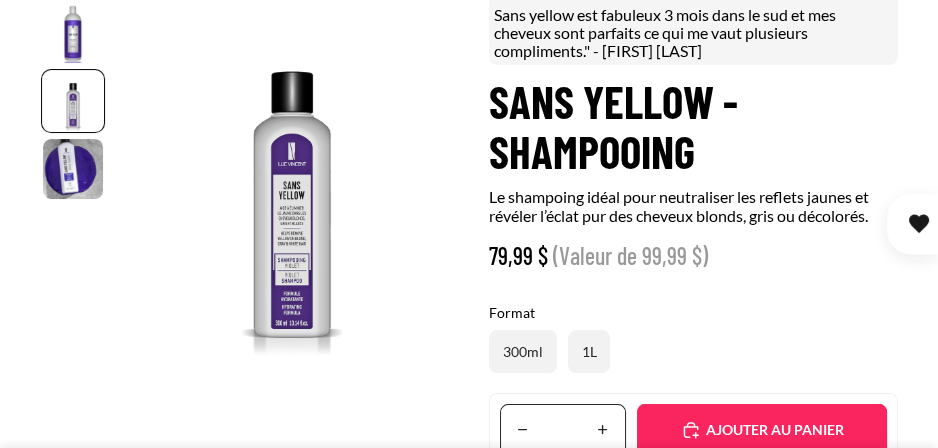 click on "Ajouté" at bounding box center [762, 430] 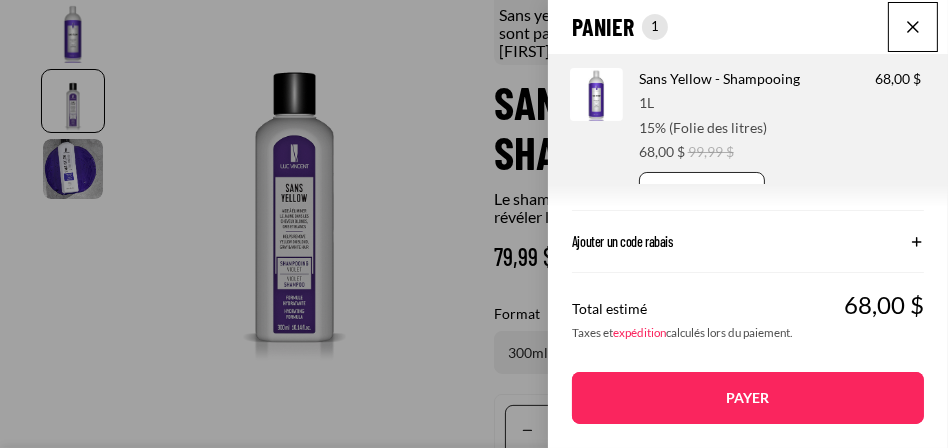 scroll, scrollTop: 0, scrollLeft: 364, axis: horizontal 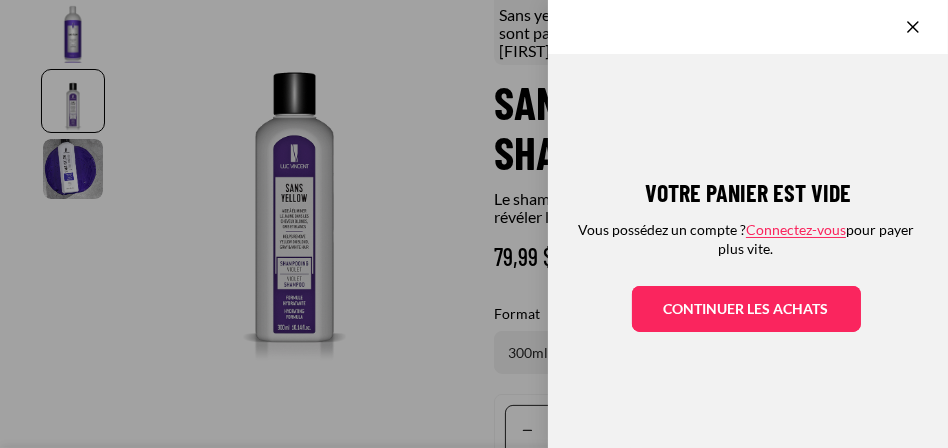 click on "Continuer les achats" 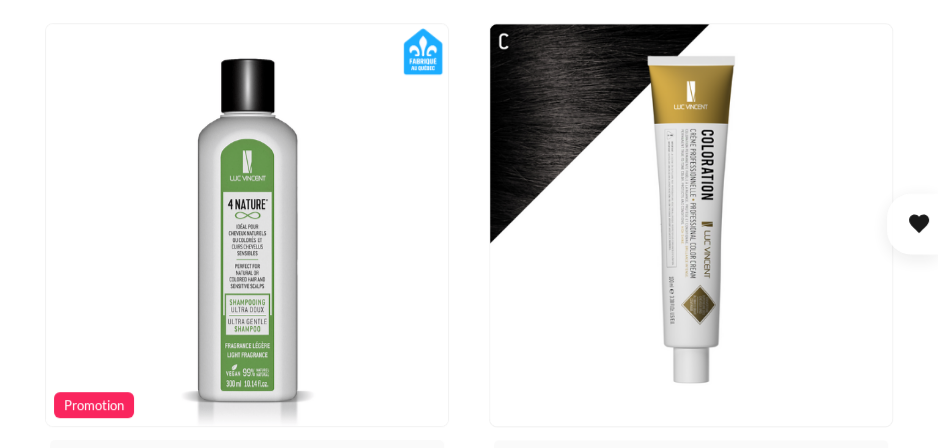 scroll, scrollTop: 1784, scrollLeft: 0, axis: vertical 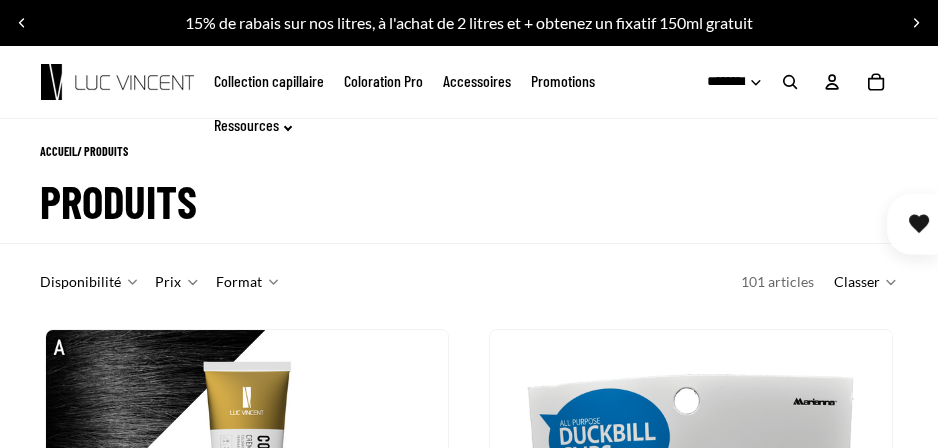 click on "Collection capillaire" 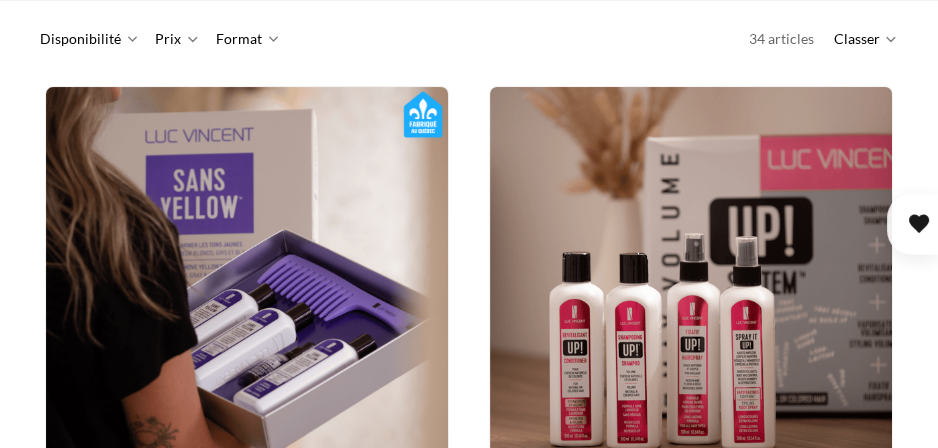 scroll, scrollTop: 459, scrollLeft: 0, axis: vertical 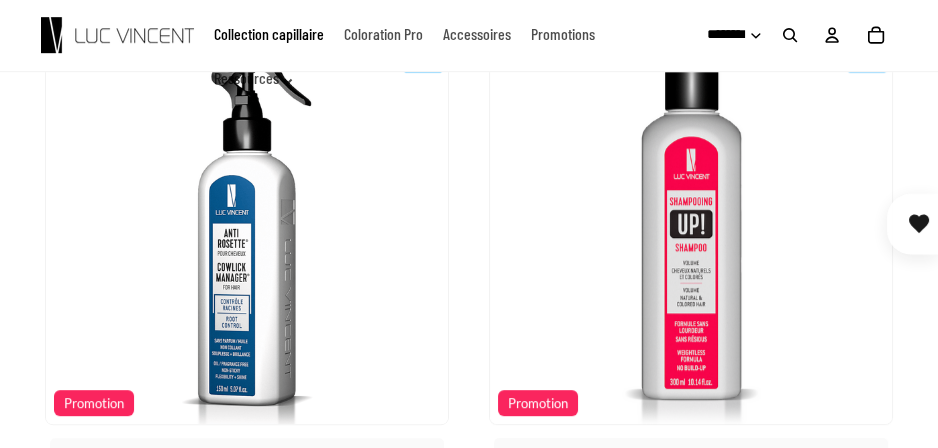 click 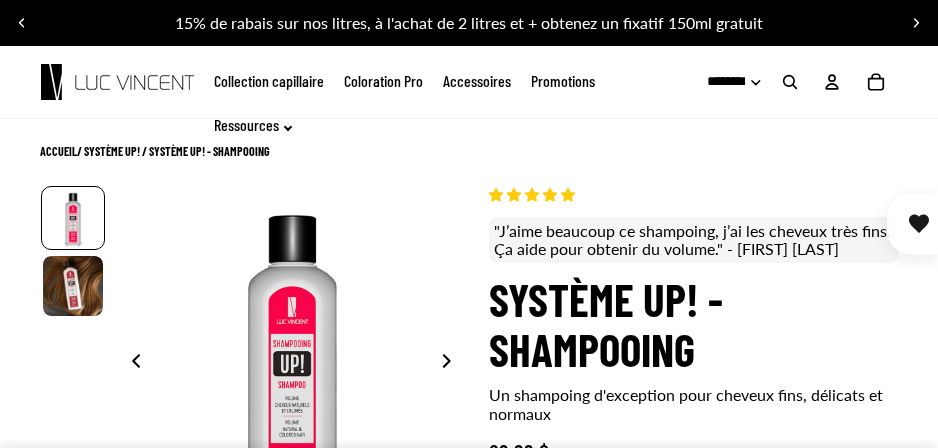 scroll, scrollTop: 0, scrollLeft: 0, axis: both 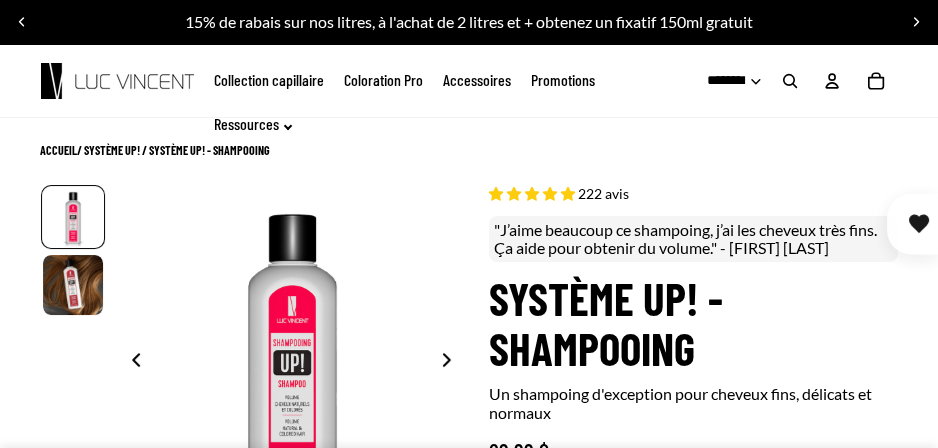 select on "**********" 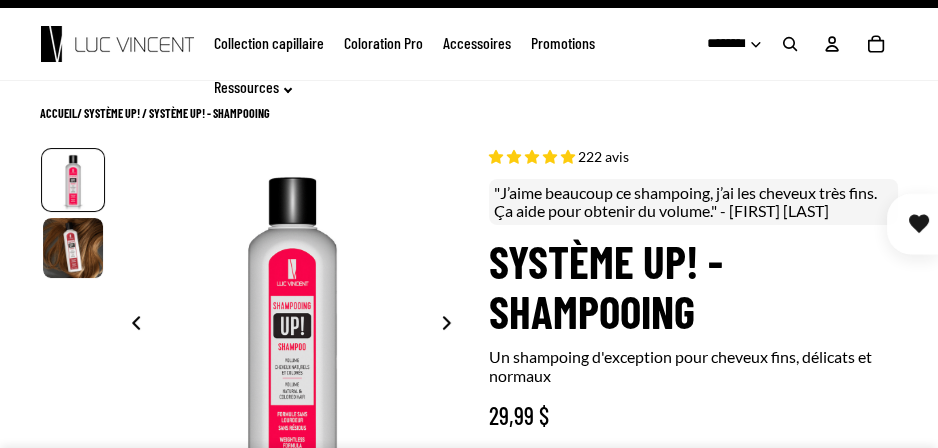 scroll, scrollTop: 0, scrollLeft: 0, axis: both 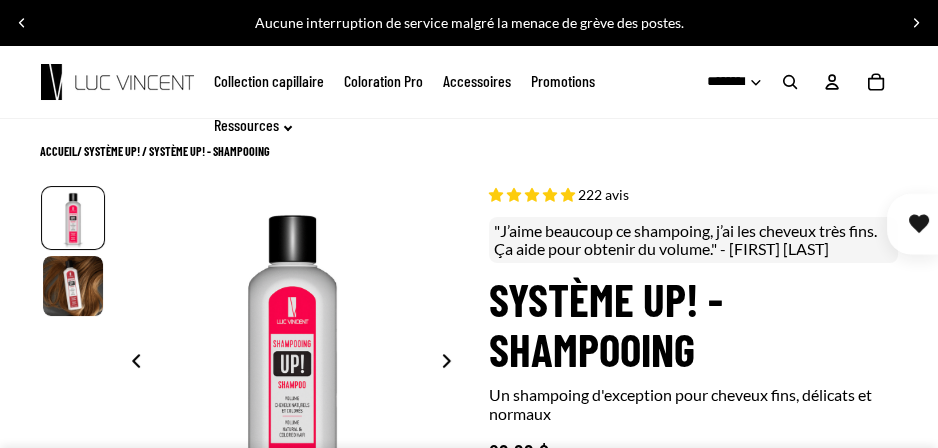 click at bounding box center (130, 363) 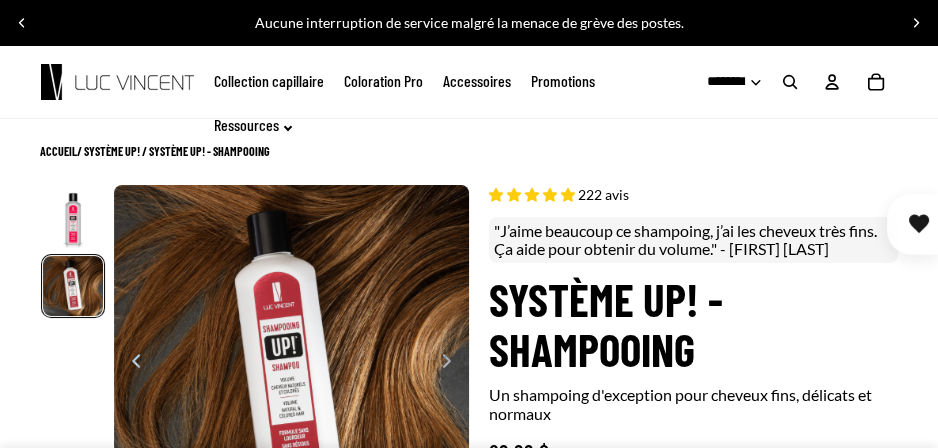 scroll, scrollTop: 0, scrollLeft: 358, axis: horizontal 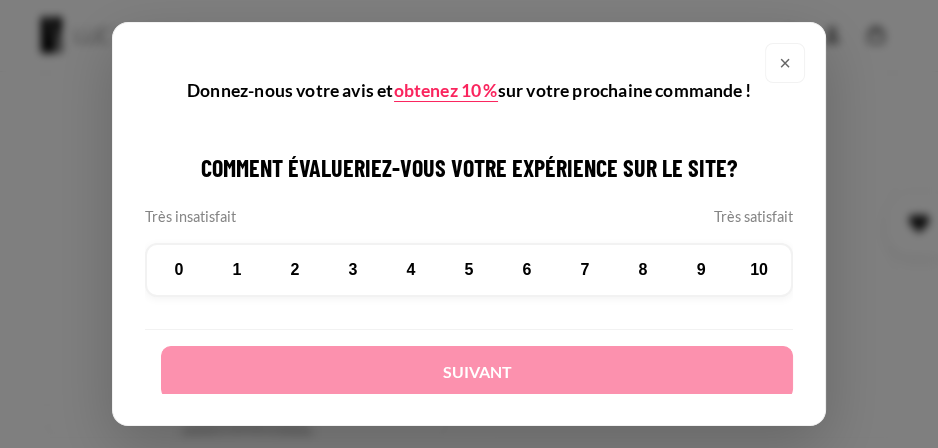 click on "×" at bounding box center (785, 63) 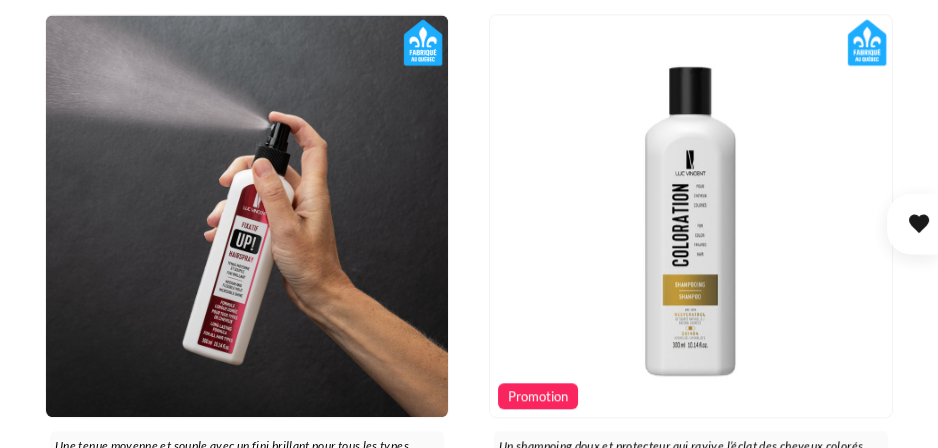 click 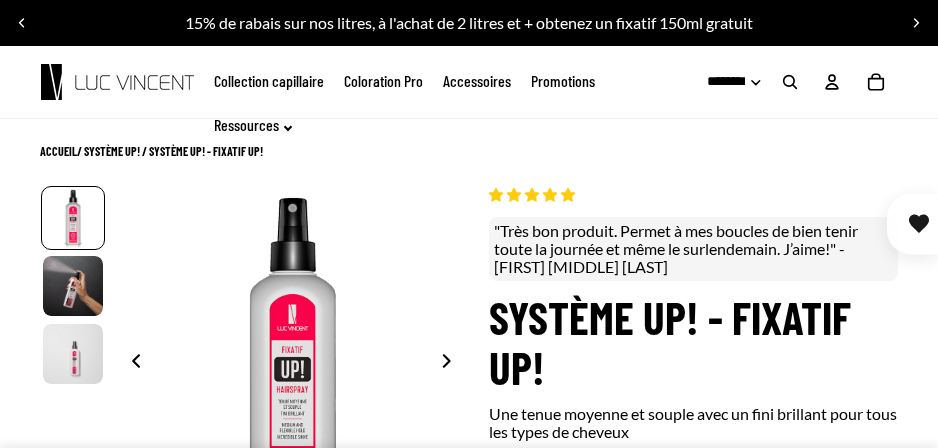 scroll, scrollTop: 0, scrollLeft: 0, axis: both 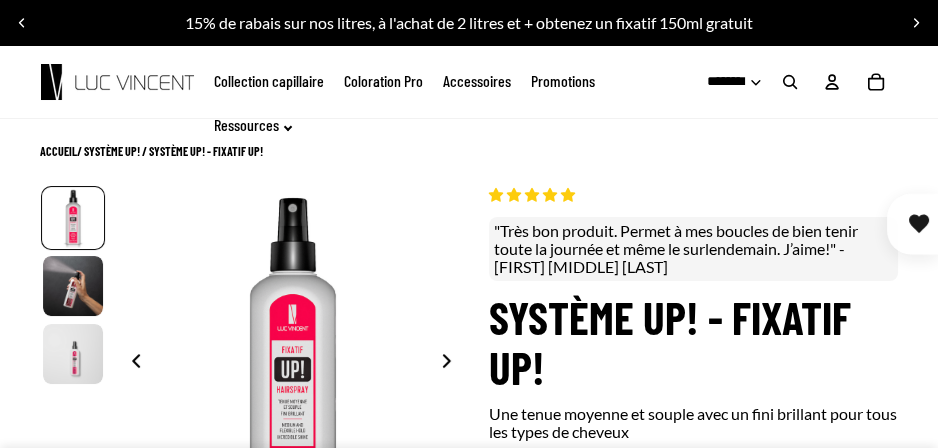 select on "**********" 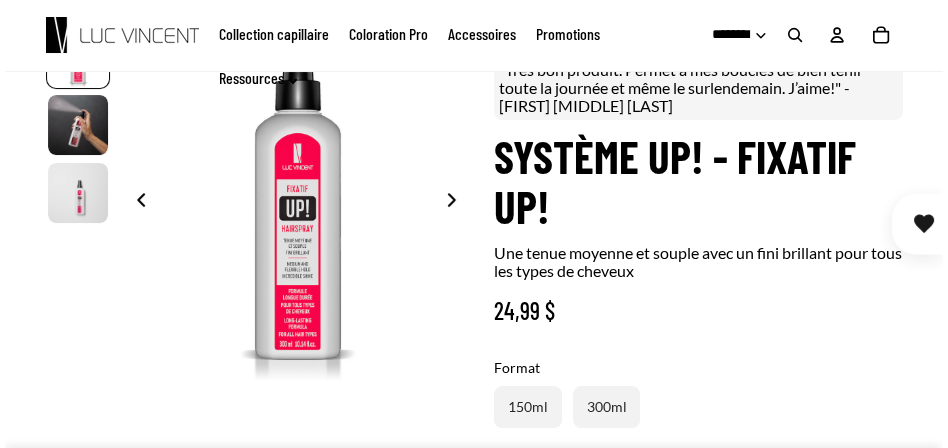 scroll, scrollTop: 160, scrollLeft: 0, axis: vertical 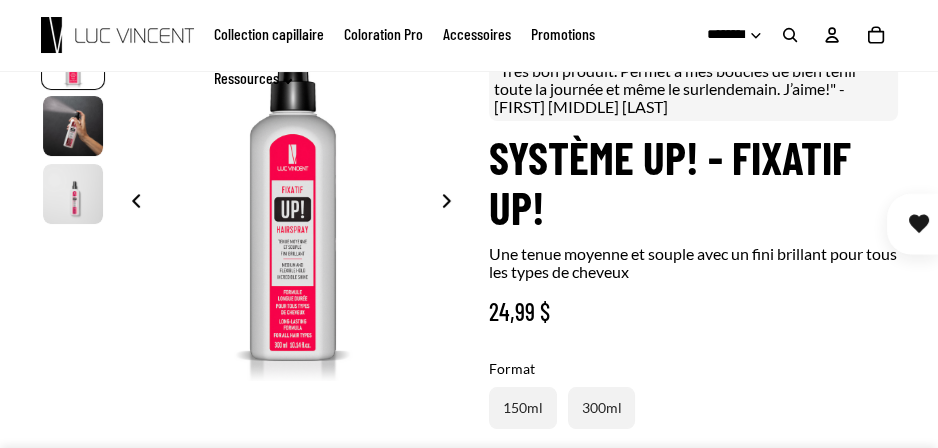 click on "Ajouté" at bounding box center (772, 486) 